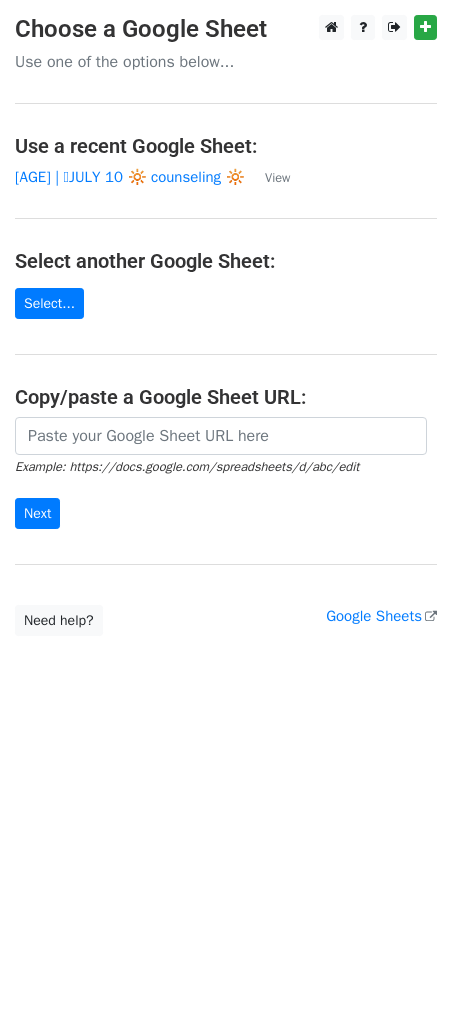 scroll, scrollTop: 0, scrollLeft: 0, axis: both 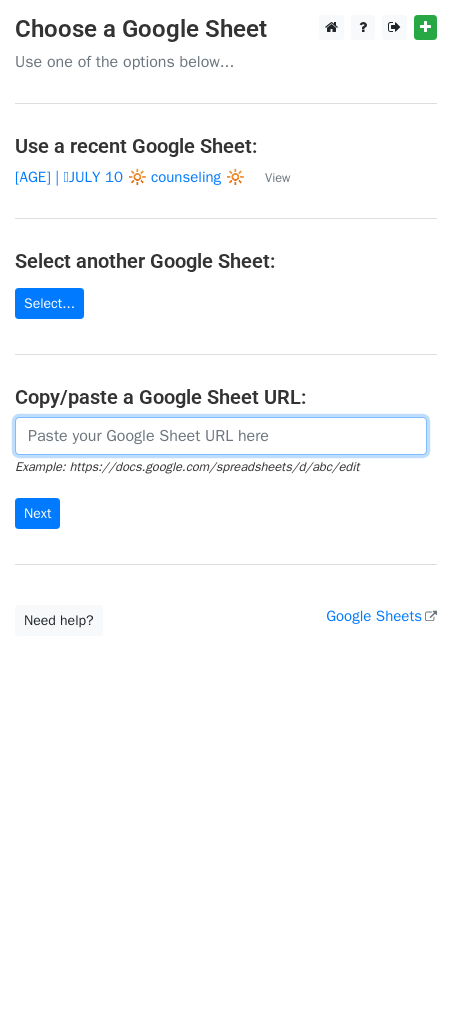 click at bounding box center [221, 436] 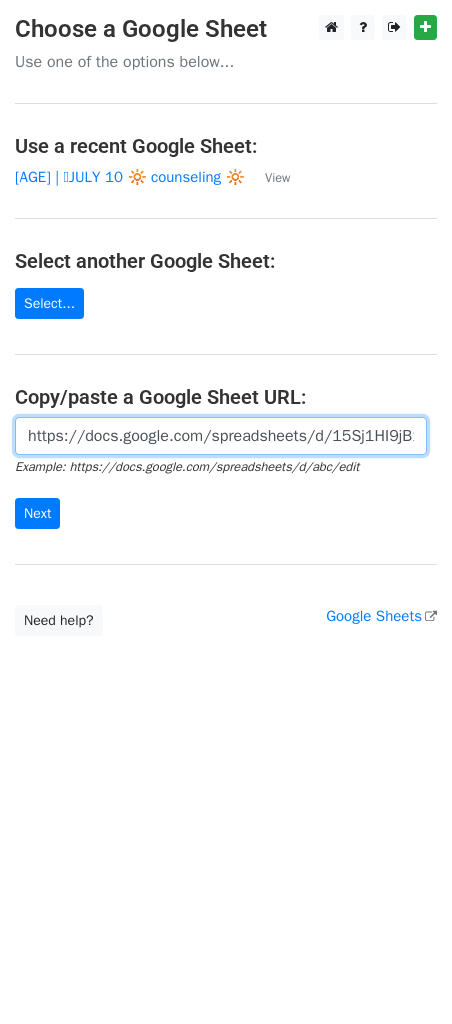scroll, scrollTop: 0, scrollLeft: 601, axis: horizontal 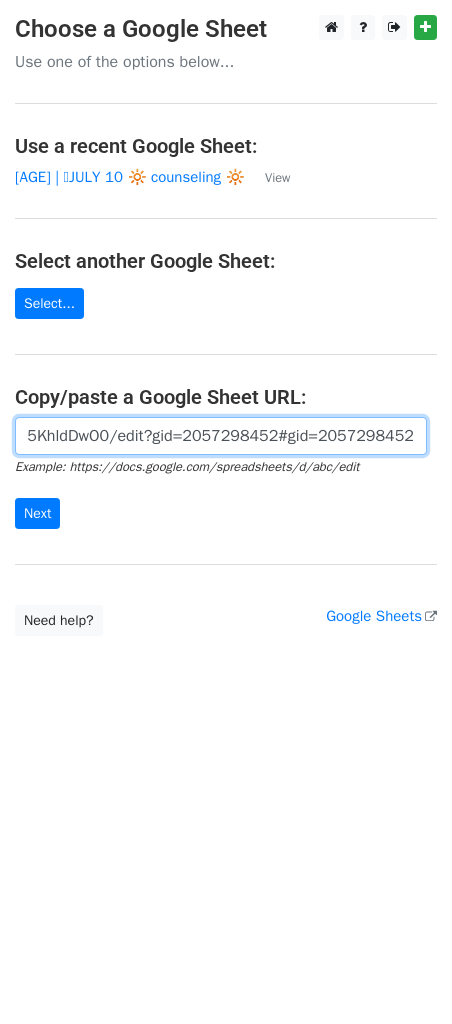 type on "https://docs.google.com/spreadsheets/d/15Sj1HI9jB1JKVv-FxdHBCIfG6VIosHs5o05KhldDwO0/edit?gid=2057298452#gid=2057298452" 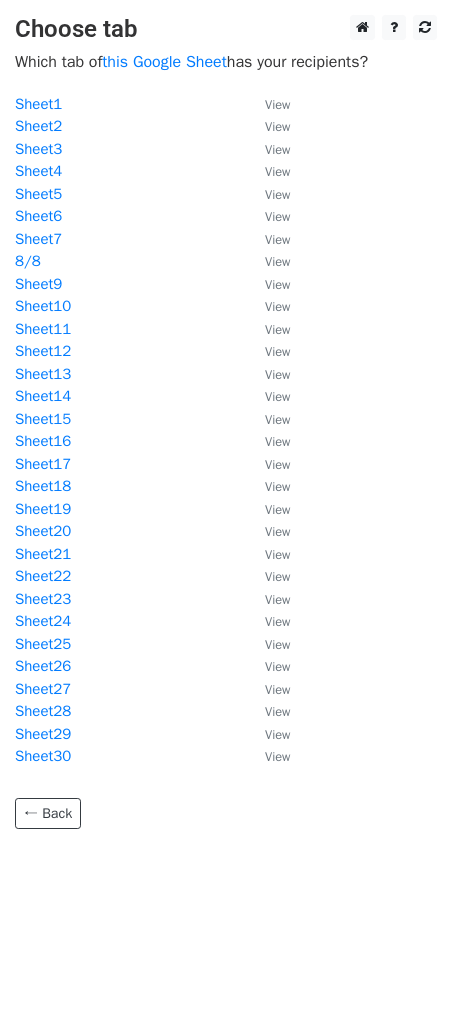 scroll, scrollTop: 0, scrollLeft: 0, axis: both 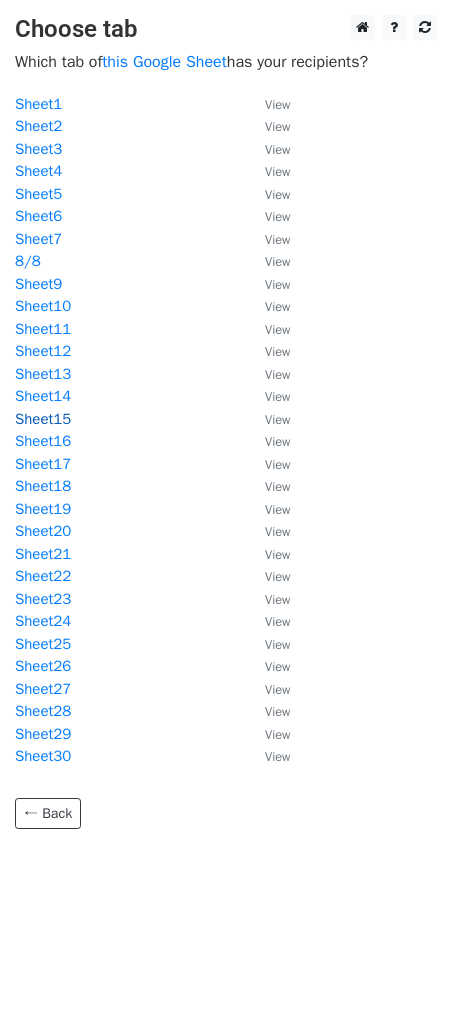 click on "Sheet15" at bounding box center (43, 419) 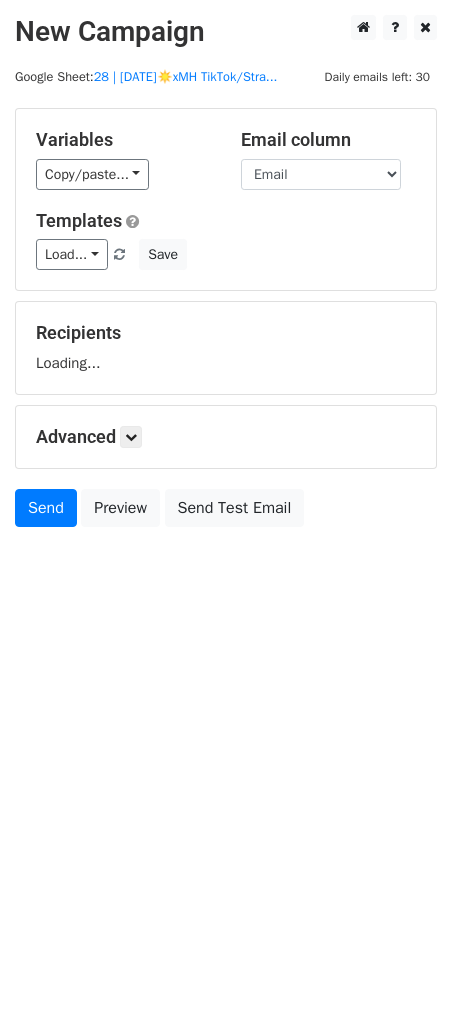scroll, scrollTop: 0, scrollLeft: 0, axis: both 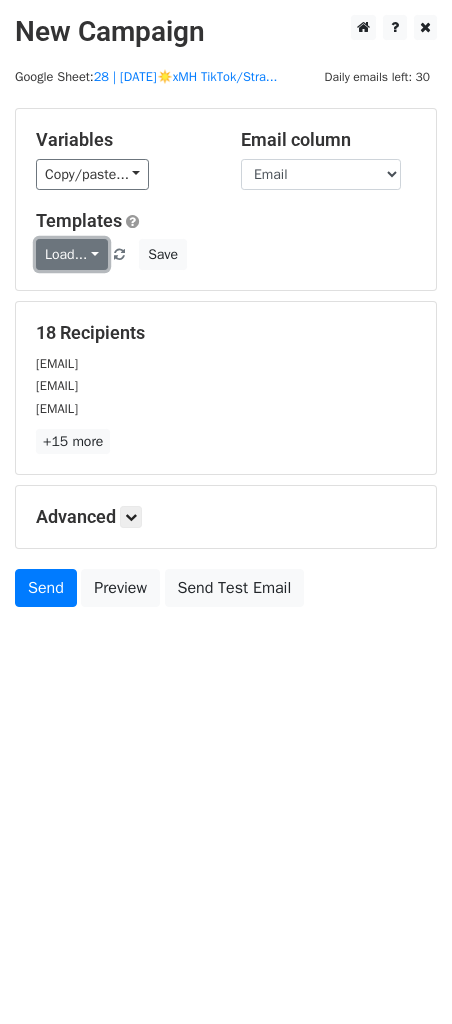click on "Load..." at bounding box center [72, 254] 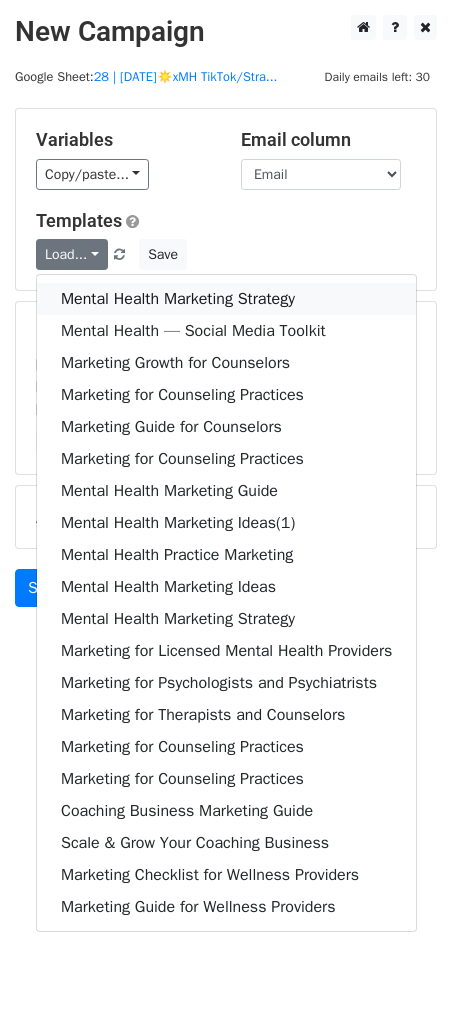 click on "Mental Health Marketing Strategy" at bounding box center (226, 299) 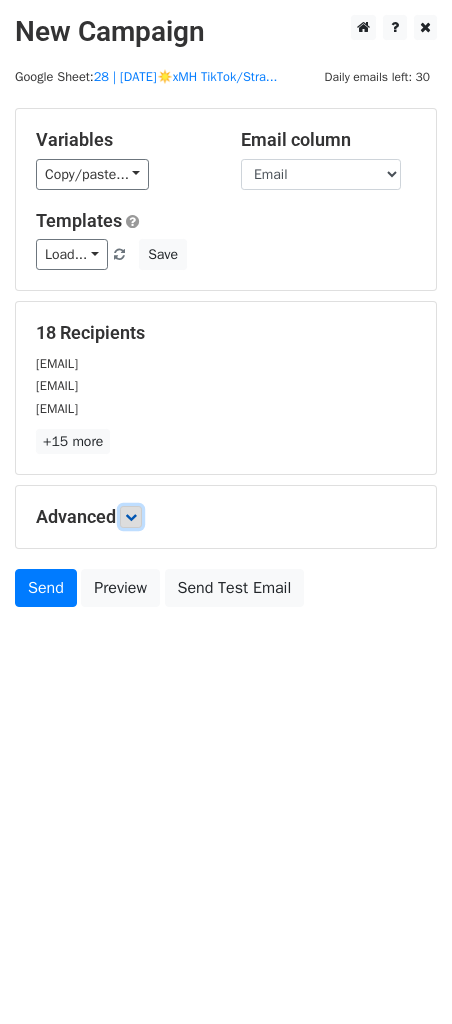 click at bounding box center (131, 517) 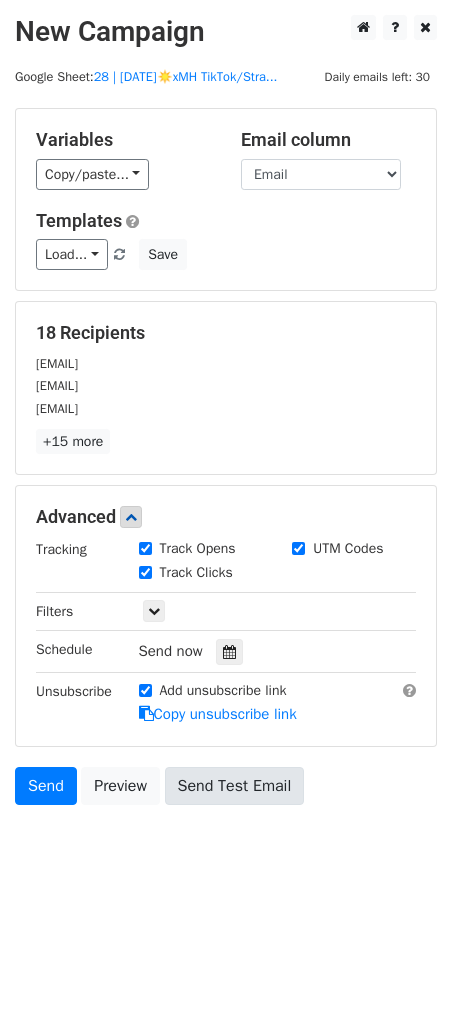 click at bounding box center (229, 652) 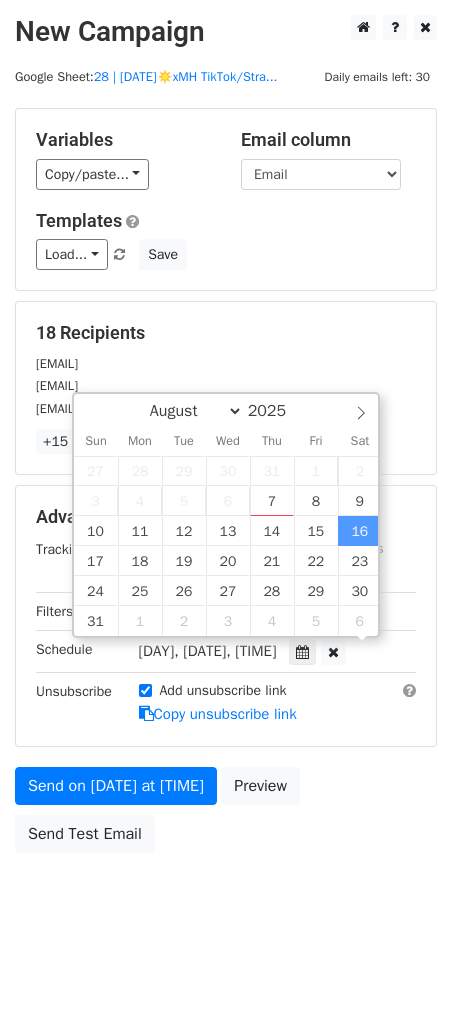 scroll, scrollTop: 1, scrollLeft: 0, axis: vertical 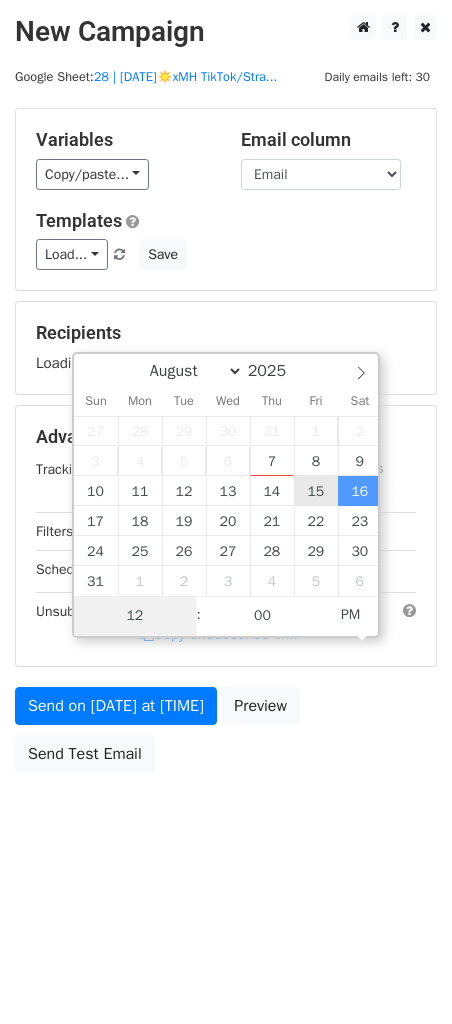 type on "2025-08-15 12:00" 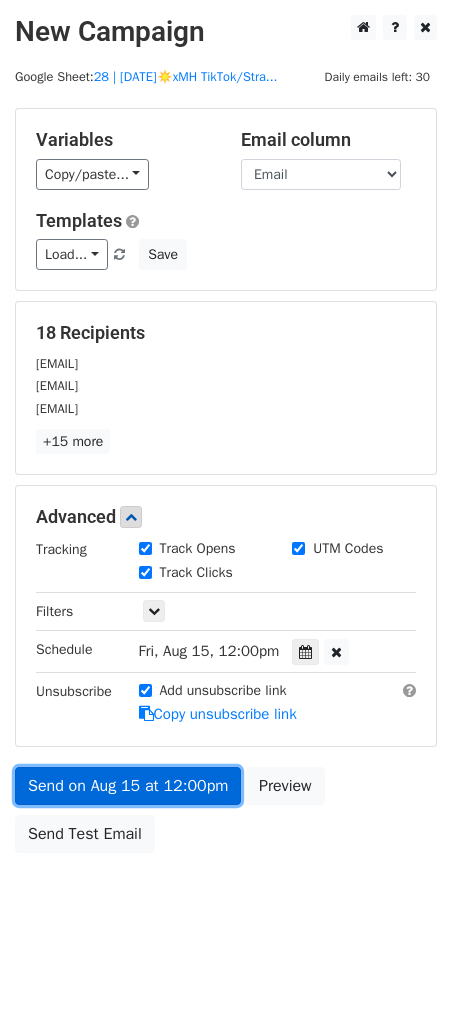 click on "Send on Aug 15 at 12:00pm" at bounding box center (128, 786) 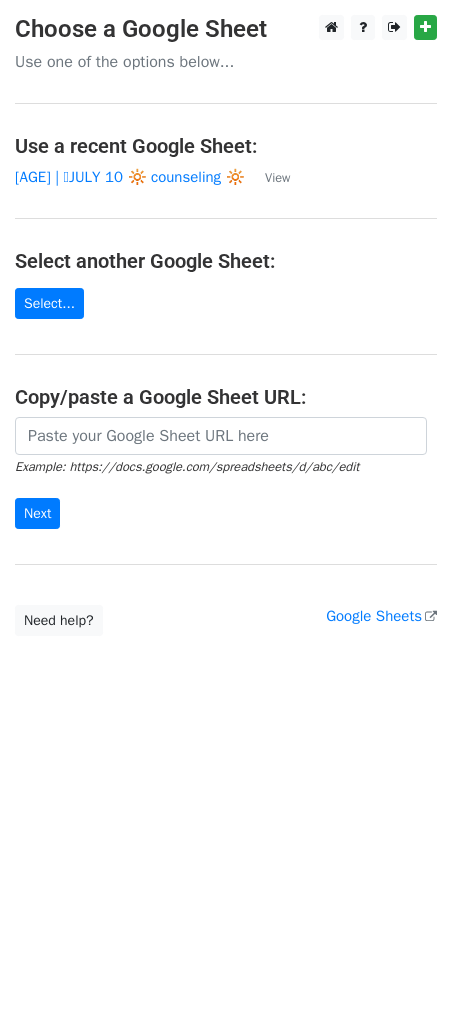 scroll, scrollTop: 0, scrollLeft: 0, axis: both 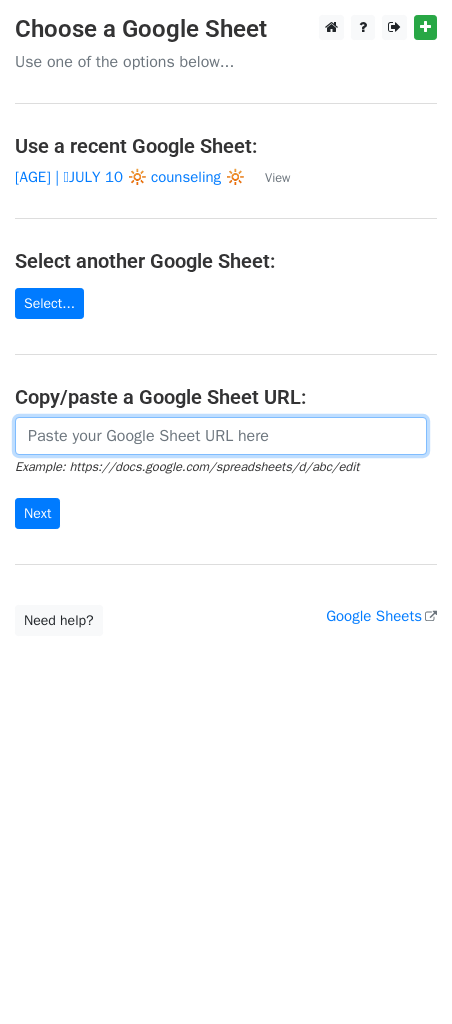 click at bounding box center [221, 436] 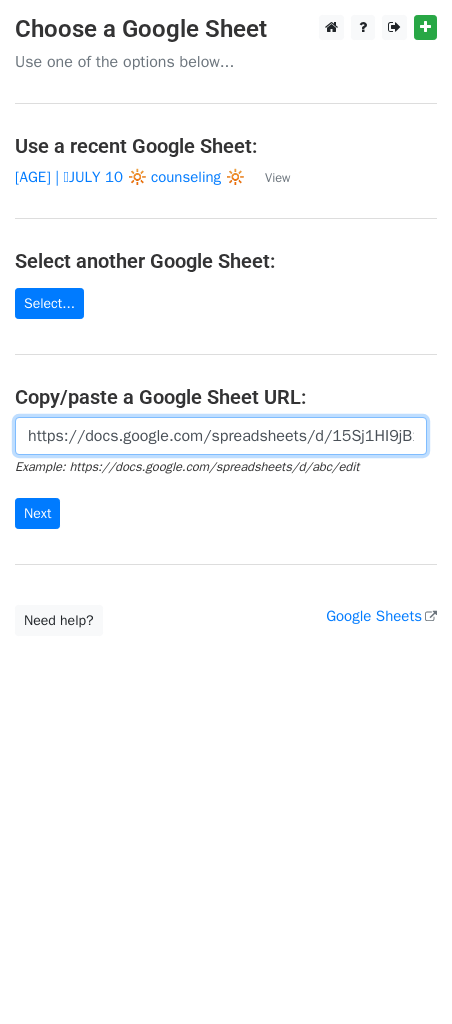 scroll, scrollTop: 0, scrollLeft: 601, axis: horizontal 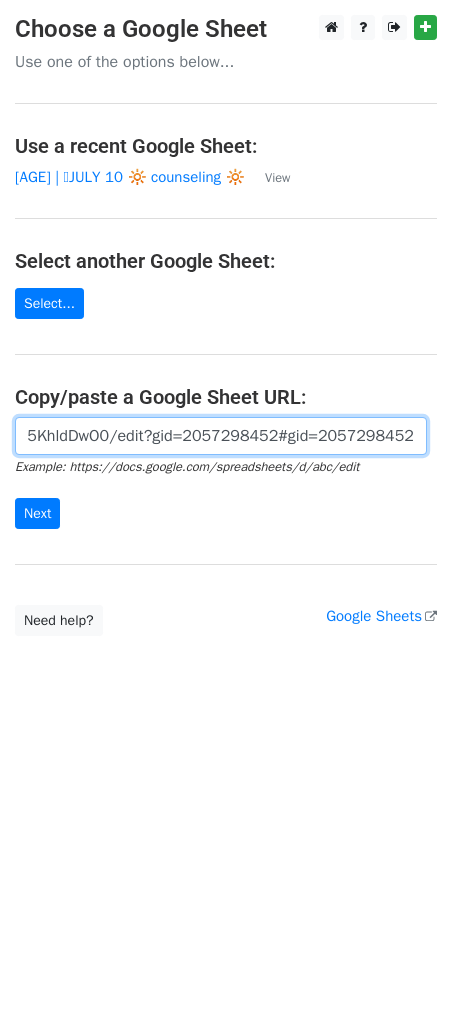 type on "https://docs.google.com/spreadsheets/d/15Sj1HI9jB1JKVv-FxdHBCIfG6VIosHs5o05KhldDwO0/edit?gid=2057298452#gid=2057298452" 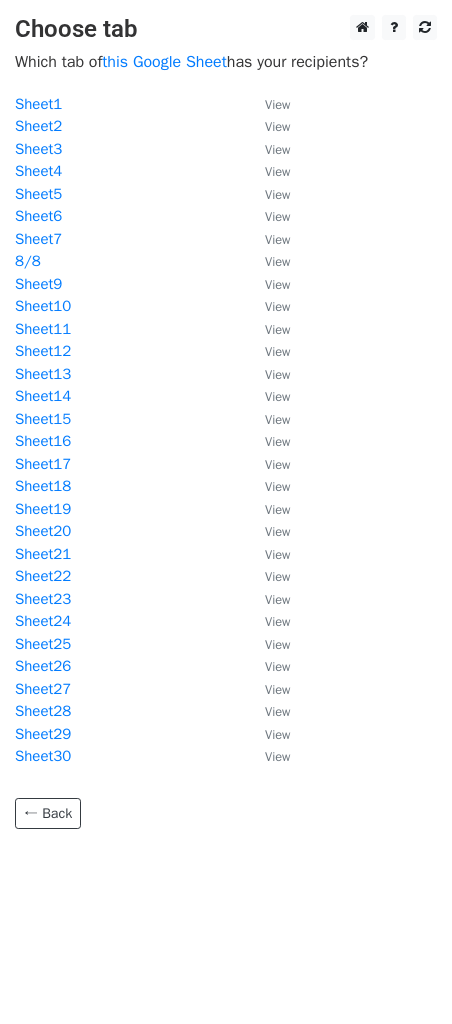 scroll, scrollTop: 0, scrollLeft: 0, axis: both 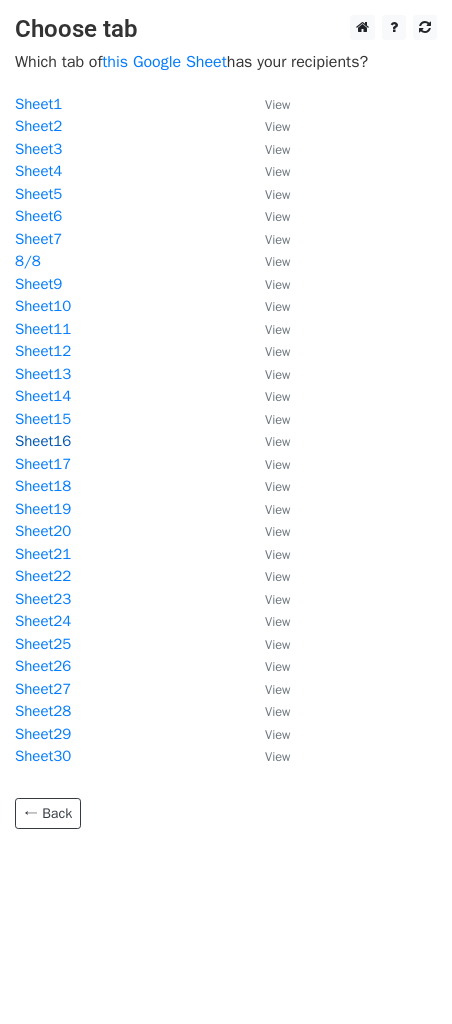 click on "Sheet16" at bounding box center [43, 441] 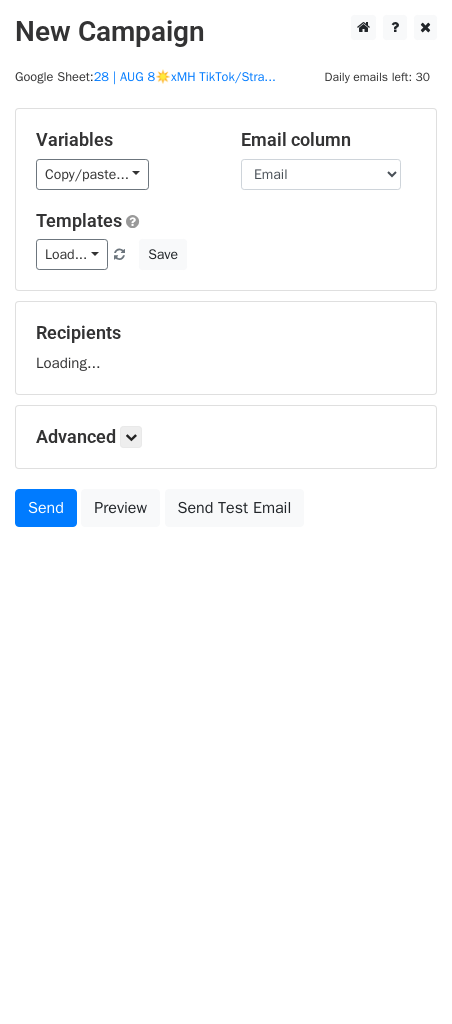 scroll, scrollTop: 0, scrollLeft: 0, axis: both 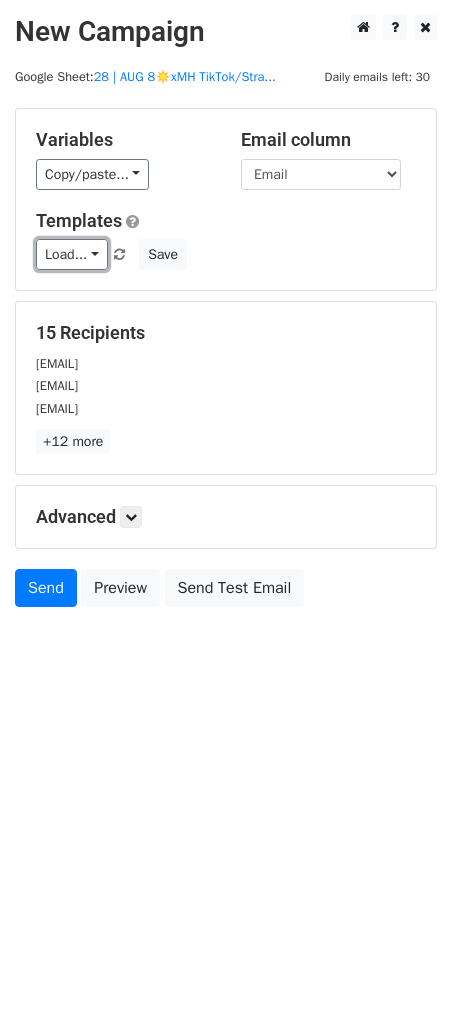 click on "Load..." at bounding box center (72, 254) 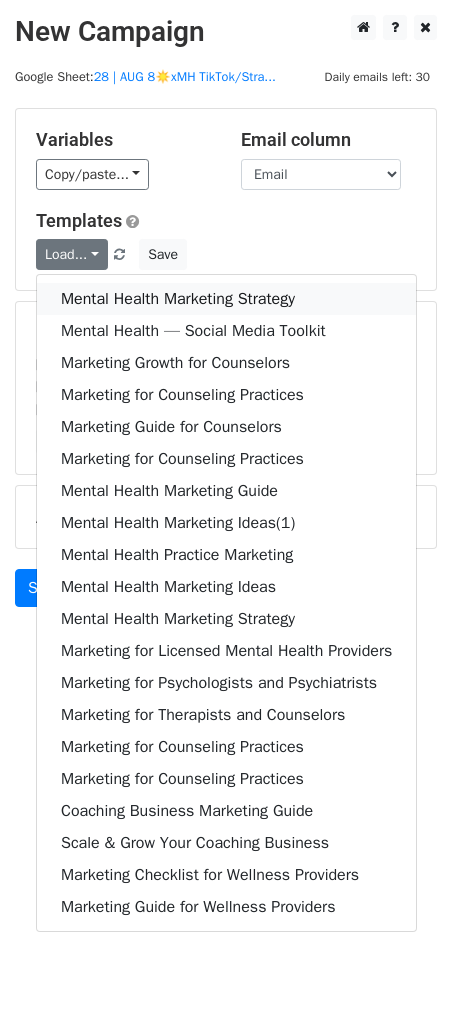 click on "Mental Health Marketing Strategy" at bounding box center (226, 299) 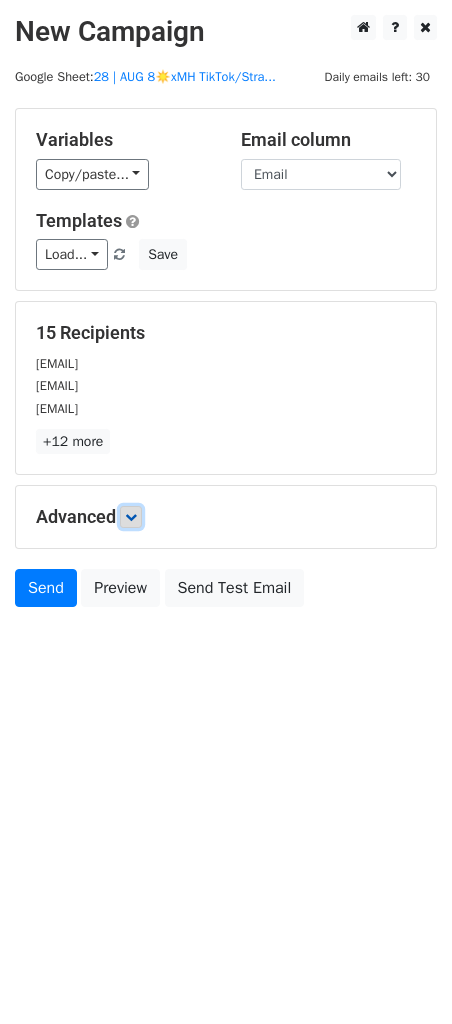 click at bounding box center [131, 517] 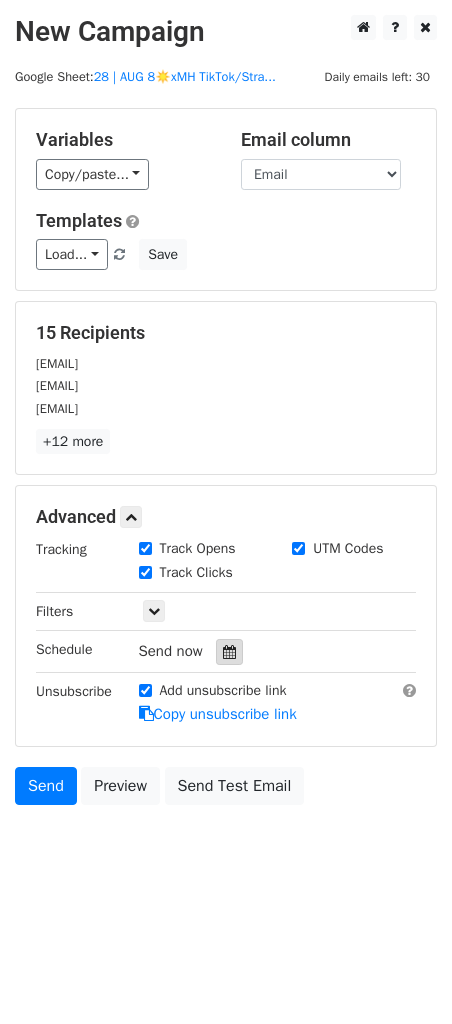 click at bounding box center [229, 652] 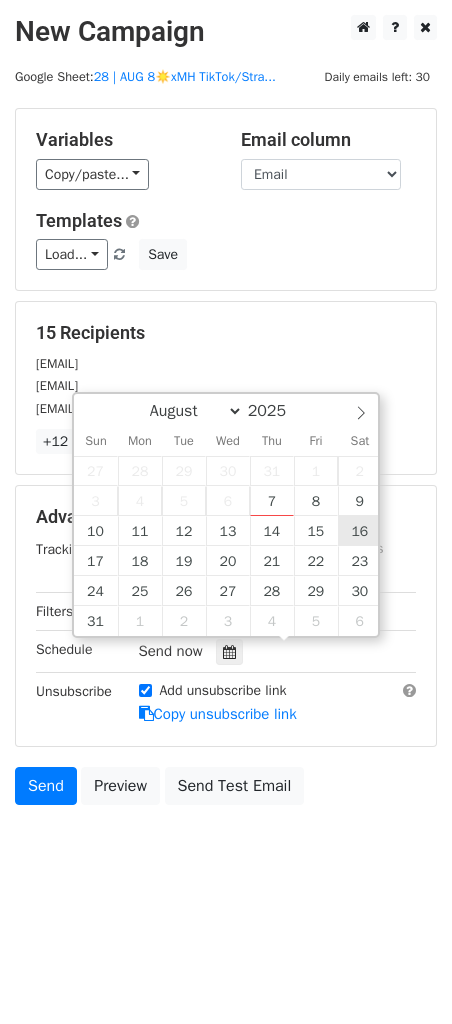 type on "2025-08-16 12:00" 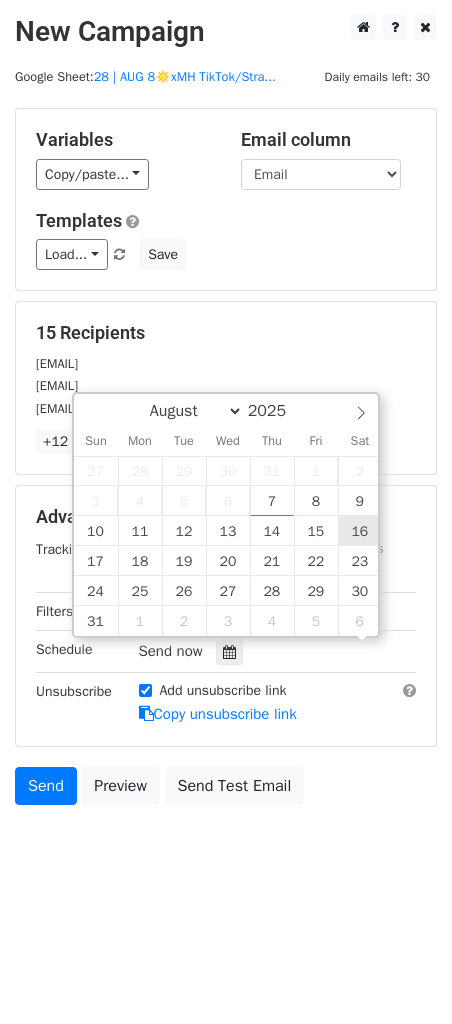 scroll, scrollTop: 1, scrollLeft: 0, axis: vertical 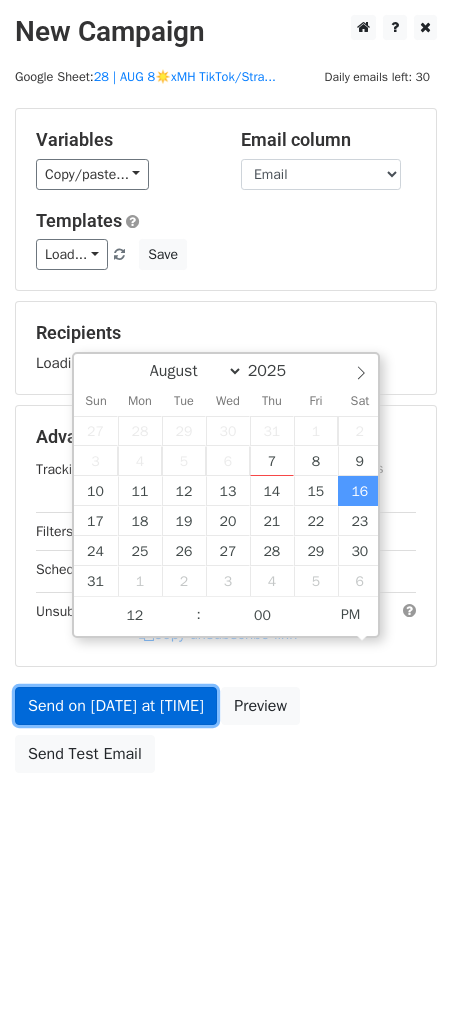 click on "Send on Aug 16 at 12:00pm" at bounding box center [116, 706] 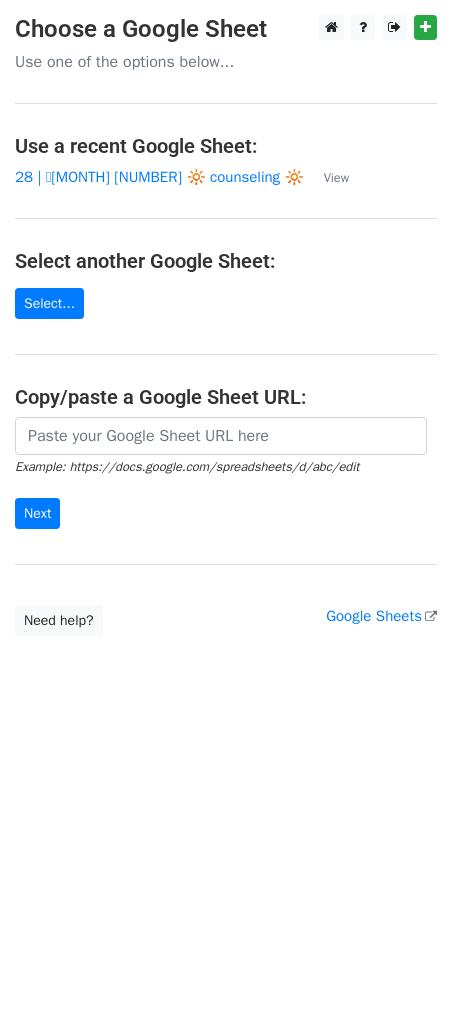 scroll, scrollTop: 0, scrollLeft: 0, axis: both 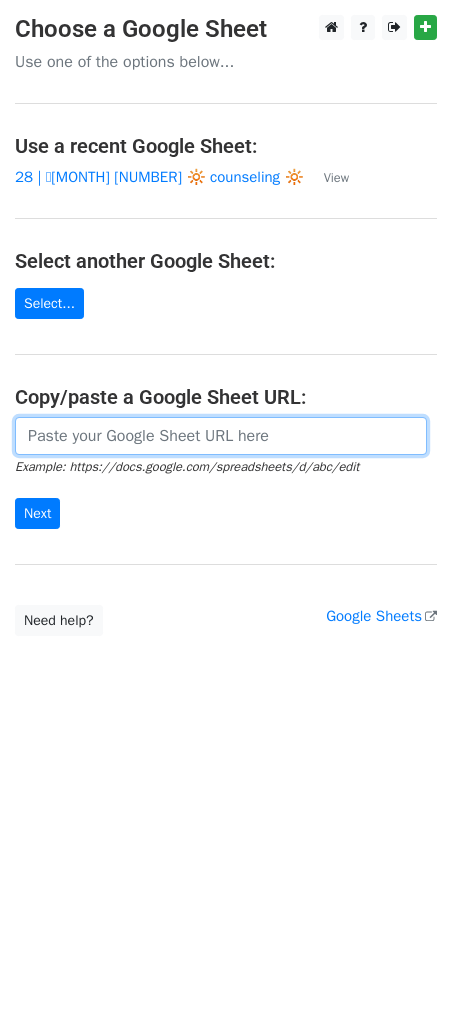 click at bounding box center (221, 436) 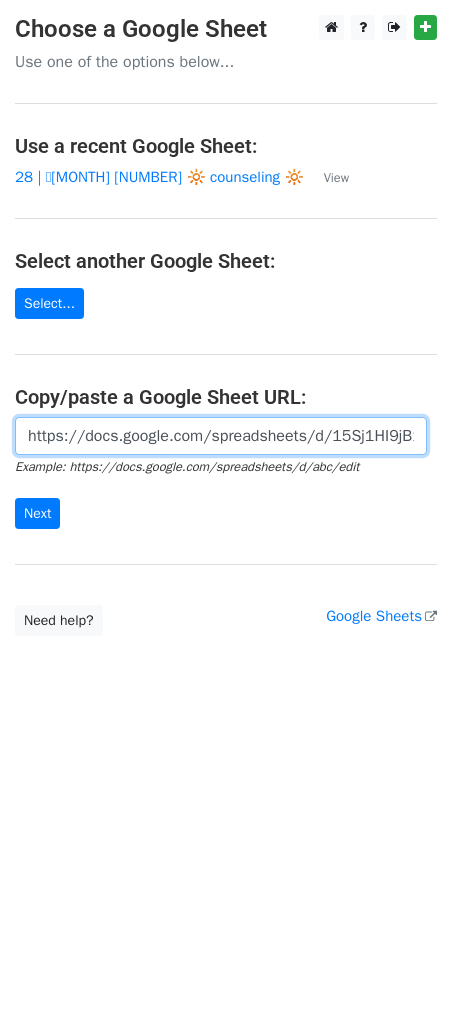 scroll, scrollTop: 0, scrollLeft: 601, axis: horizontal 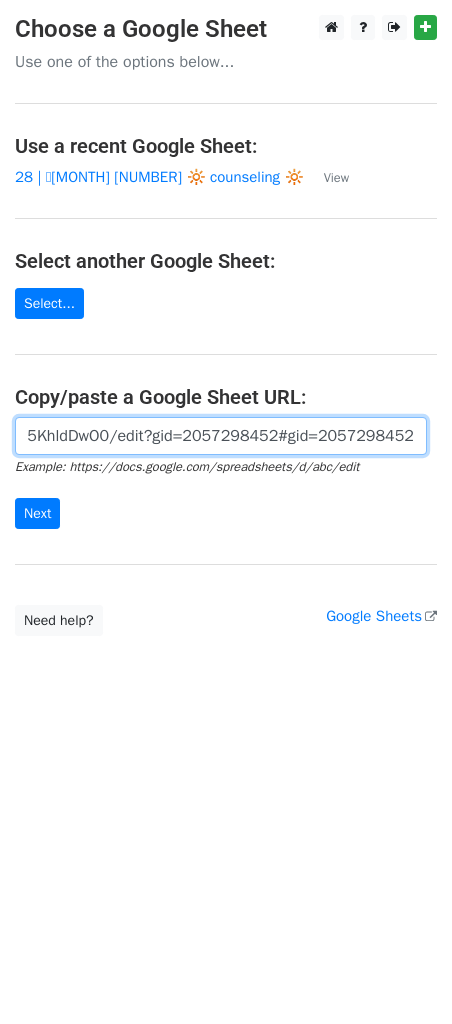type on "https://docs.google.com/spreadsheets/d/15Sj1HI9jB1JKVv-FxdHBCIfG6VIosHs5o05KhldDwO0/edit?gid=2057298452#gid=2057298452" 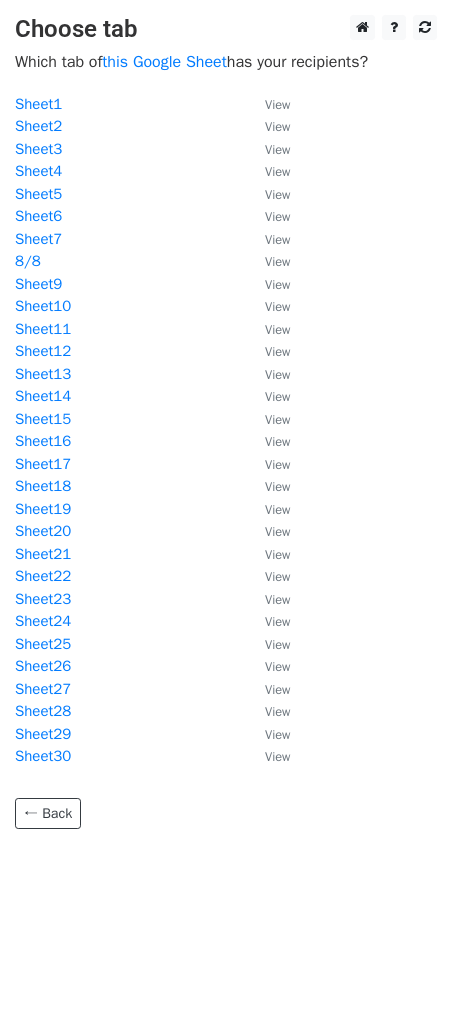 scroll, scrollTop: 0, scrollLeft: 0, axis: both 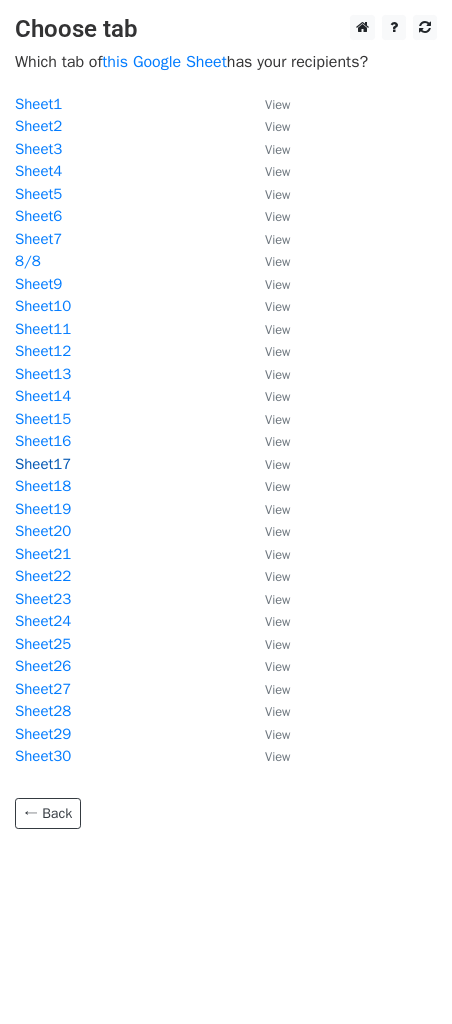 click on "Sheet17" at bounding box center [43, 464] 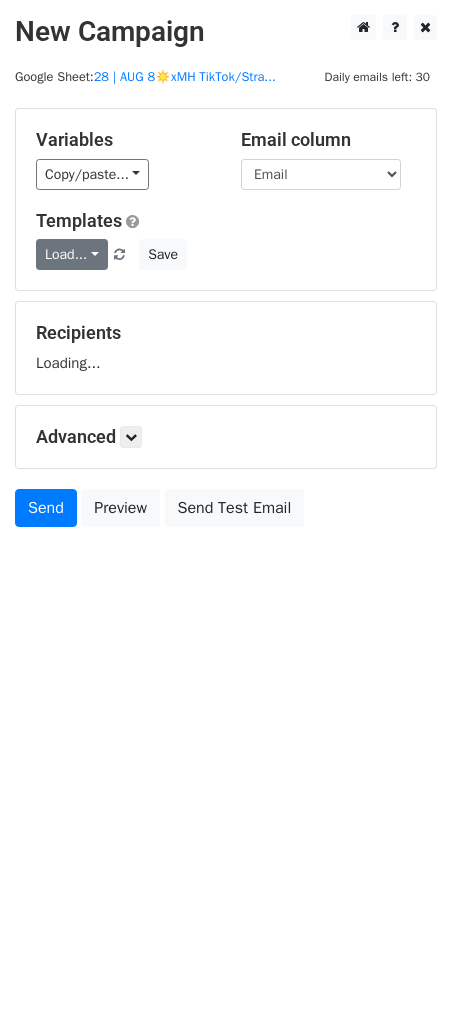 scroll, scrollTop: 0, scrollLeft: 0, axis: both 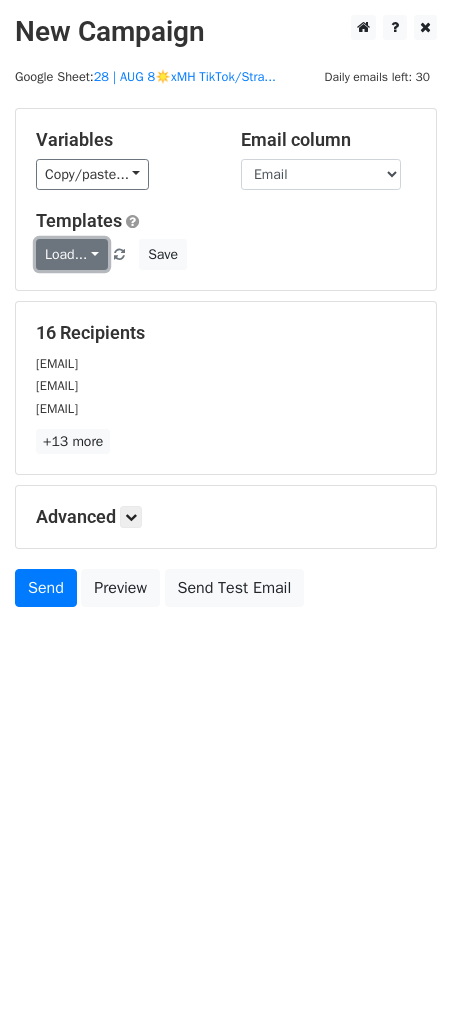 click on "Load..." at bounding box center (72, 254) 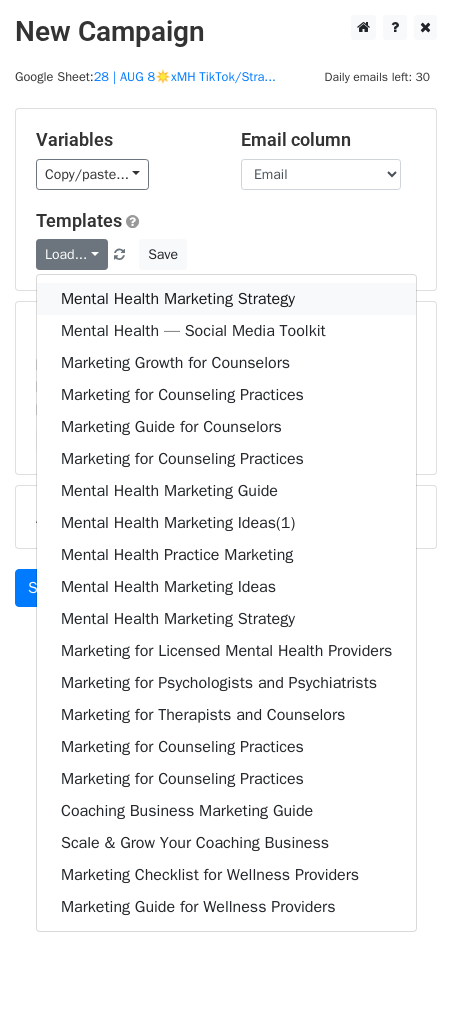 click on "Mental Health Marketing Strategy" at bounding box center [226, 299] 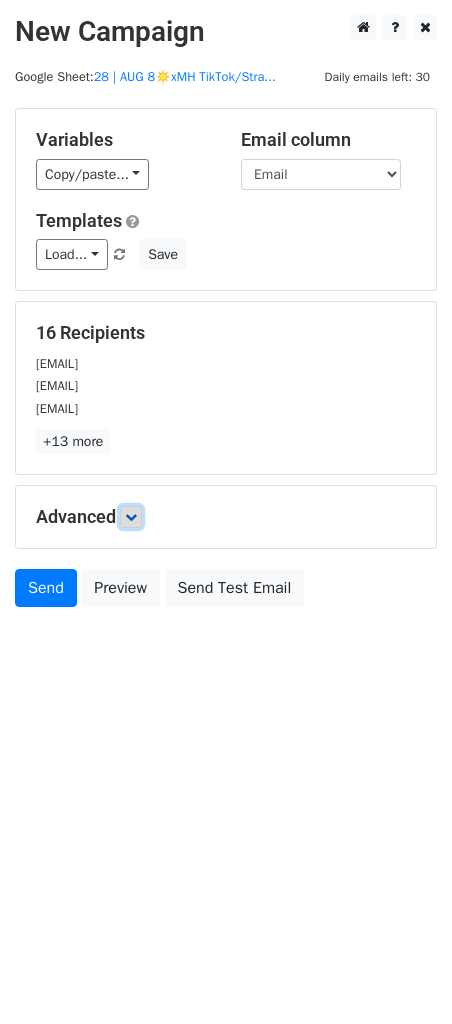 click at bounding box center [131, 517] 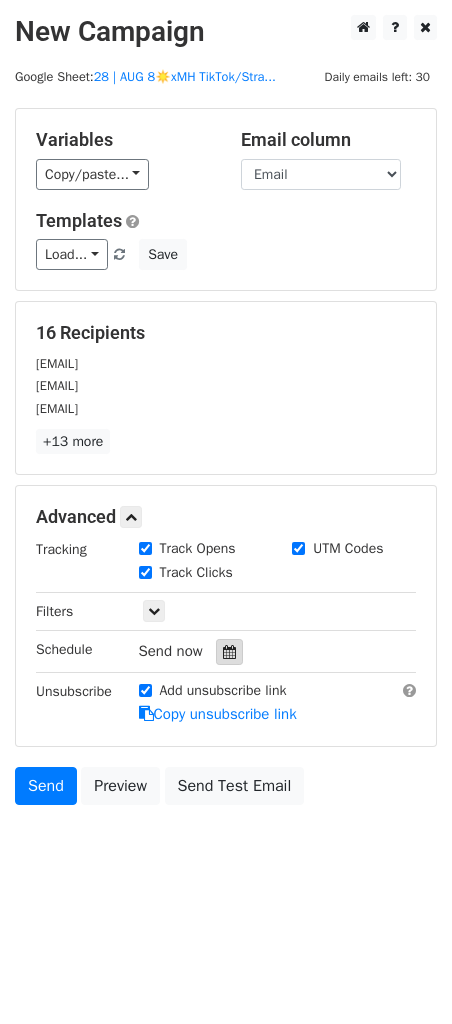 click at bounding box center (229, 652) 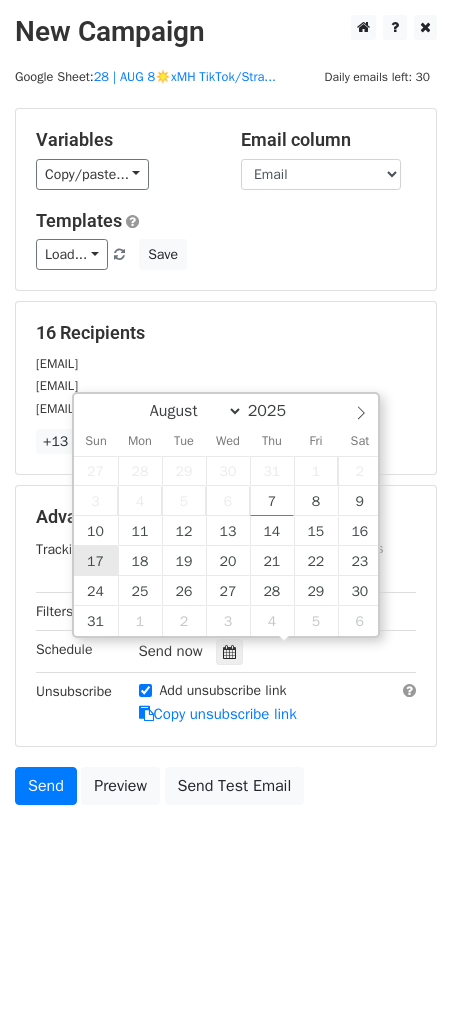 type on "2025-08-17 12:00" 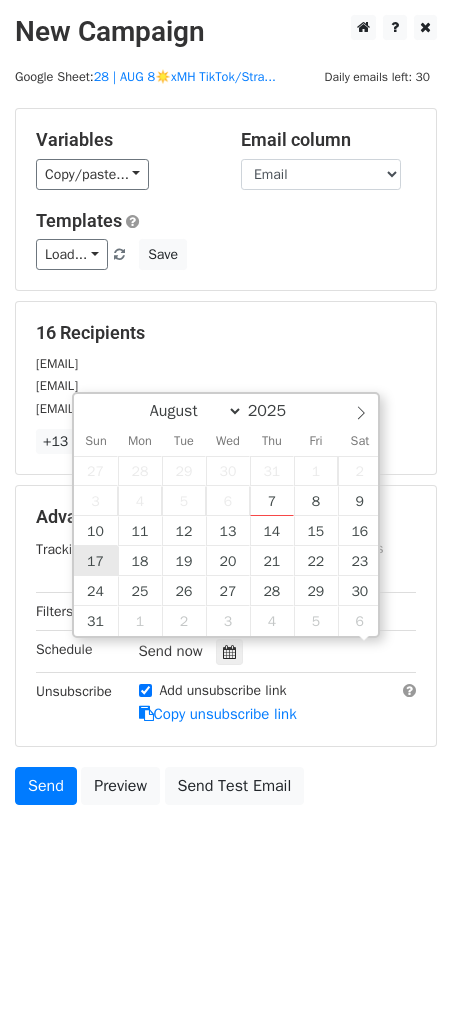 scroll, scrollTop: 1, scrollLeft: 0, axis: vertical 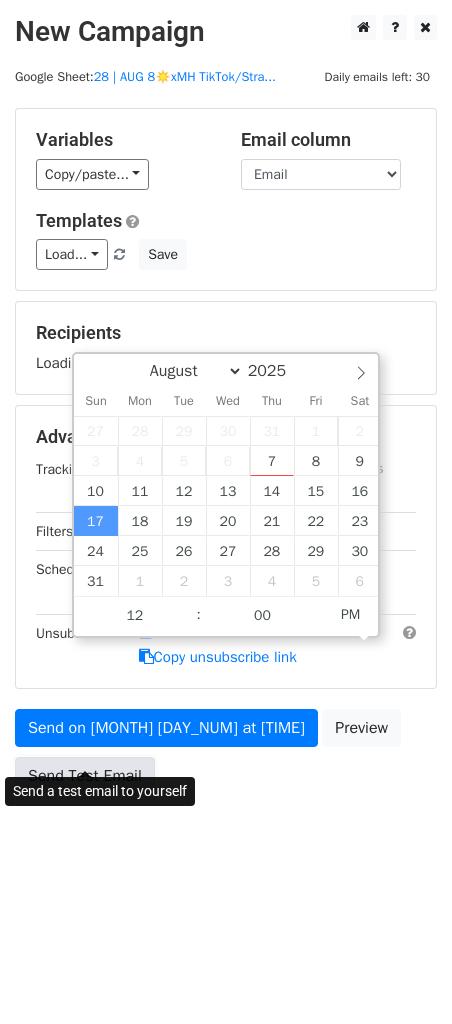 click on "Send Test Email" at bounding box center [85, 776] 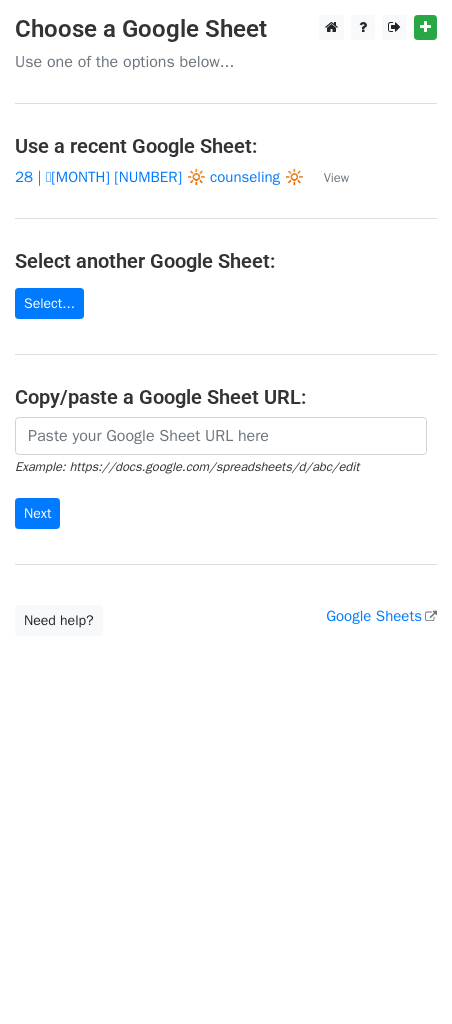 scroll, scrollTop: 0, scrollLeft: 0, axis: both 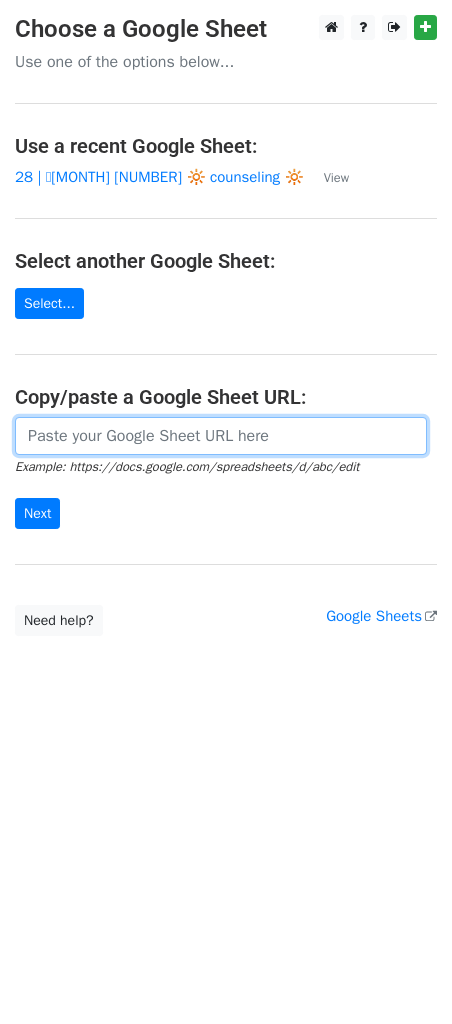 click at bounding box center [221, 436] 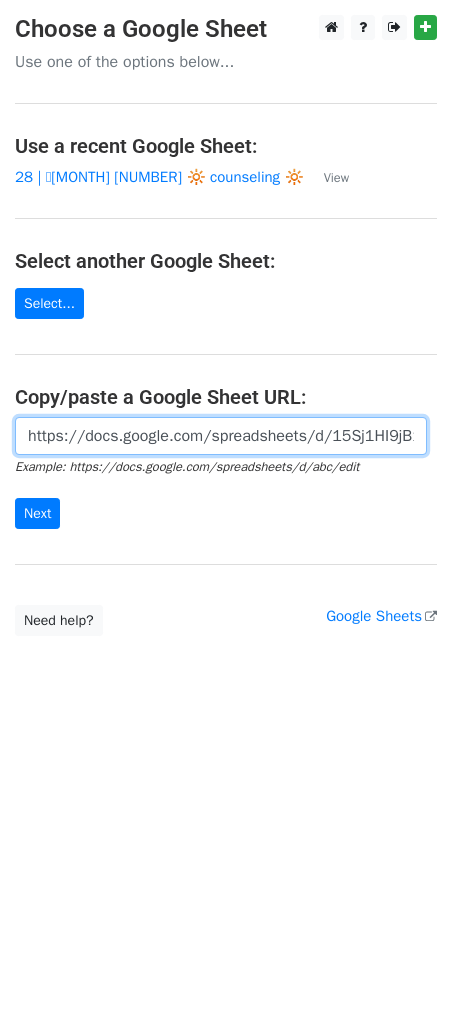 scroll, scrollTop: 0, scrollLeft: 601, axis: horizontal 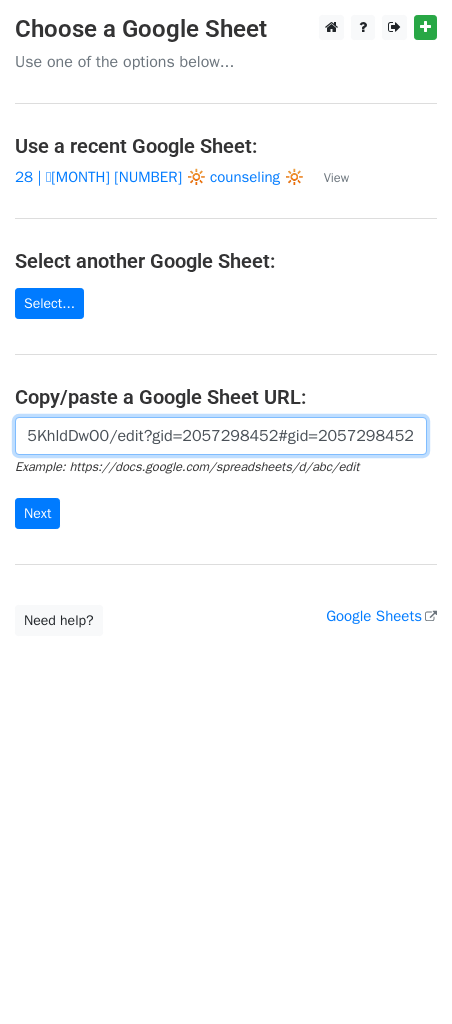 type on "https://docs.google.com/spreadsheets/d/15Sj1HI9jB1JKVv-FxdHBCIfG6VIosHs5o05KhldDwO0/edit?gid=2057298452#gid=2057298452" 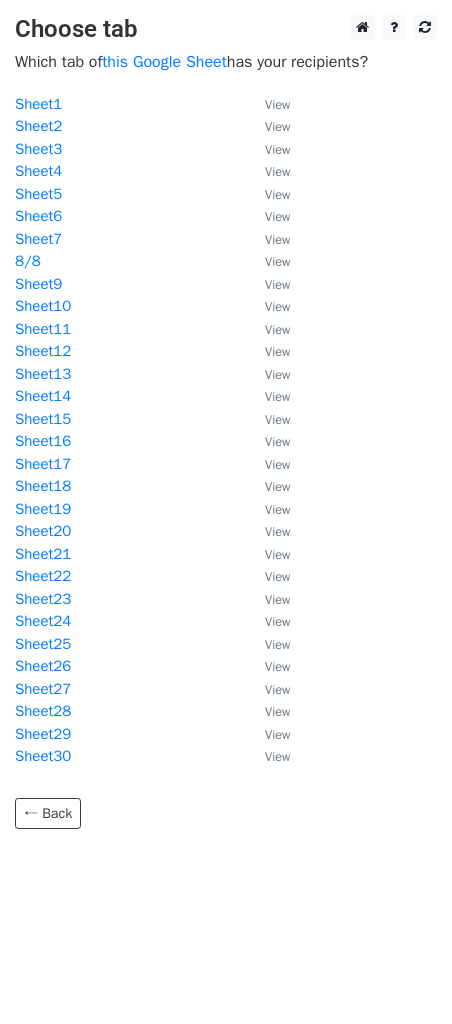 scroll, scrollTop: 0, scrollLeft: 0, axis: both 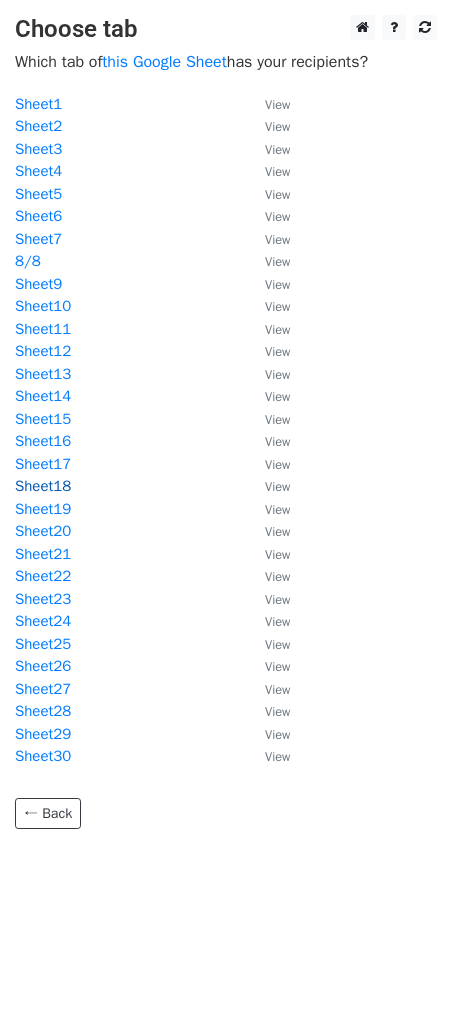 click on "Sheet18" at bounding box center (43, 486) 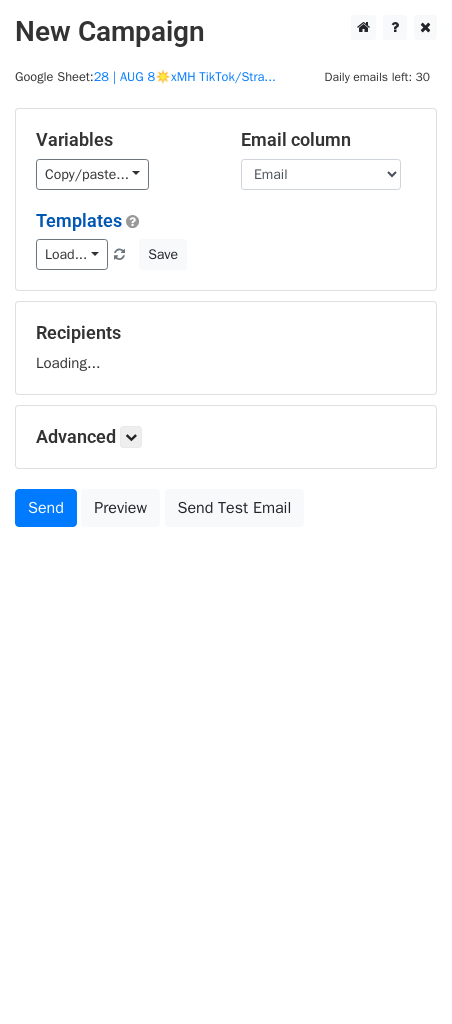 scroll, scrollTop: 0, scrollLeft: 0, axis: both 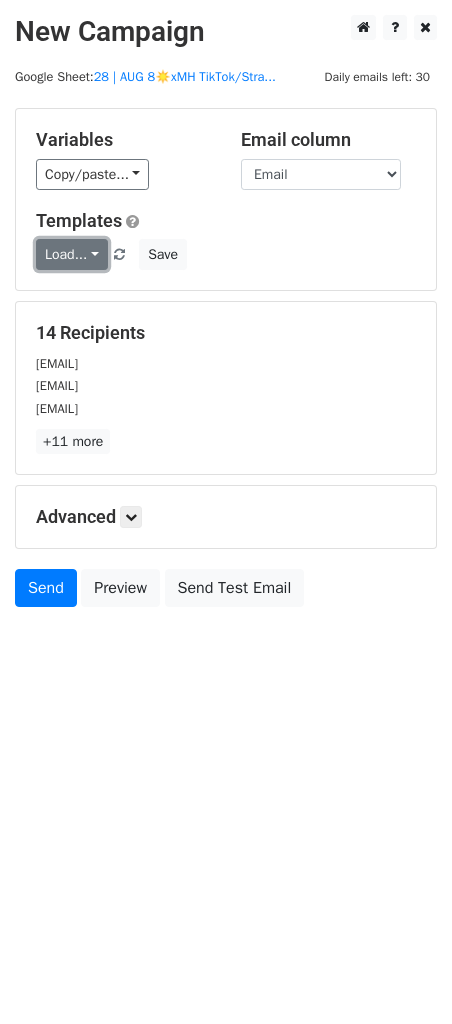 click on "Load..." at bounding box center [72, 254] 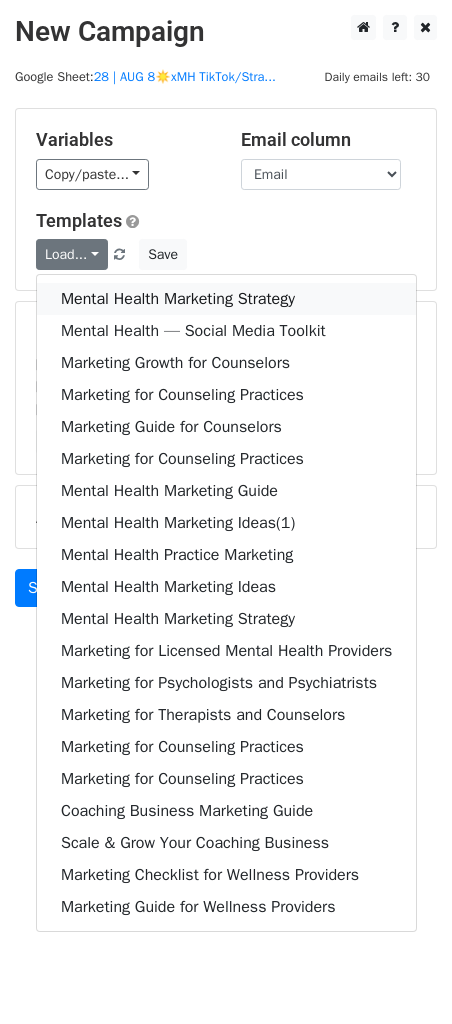 click on "Mental Health Marketing Strategy" at bounding box center [226, 299] 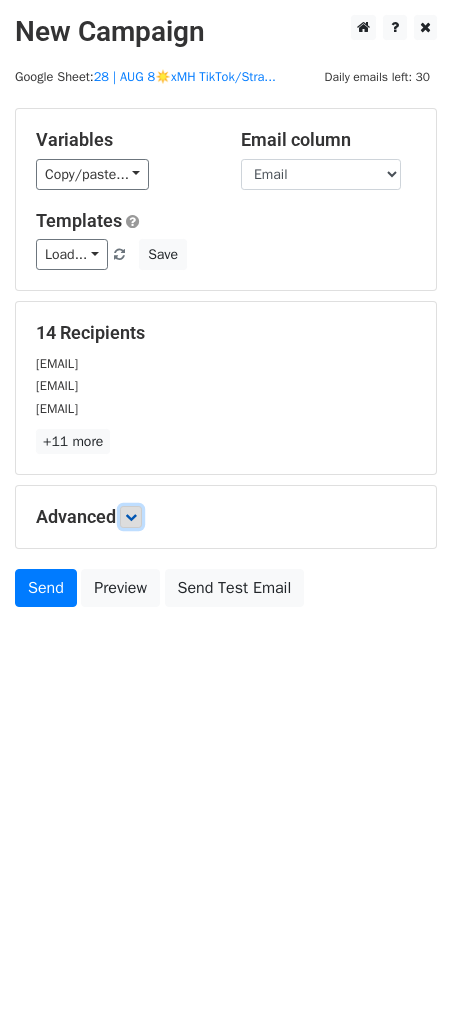 click at bounding box center (131, 517) 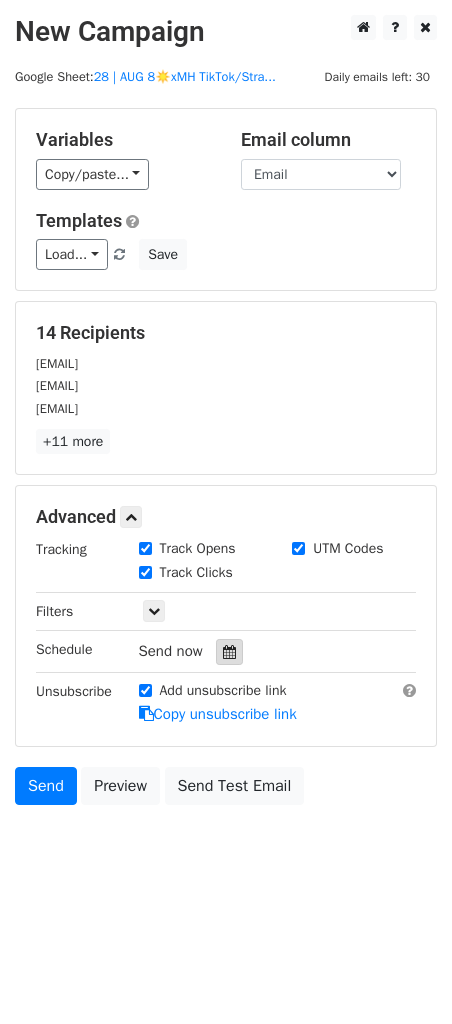 click at bounding box center (229, 652) 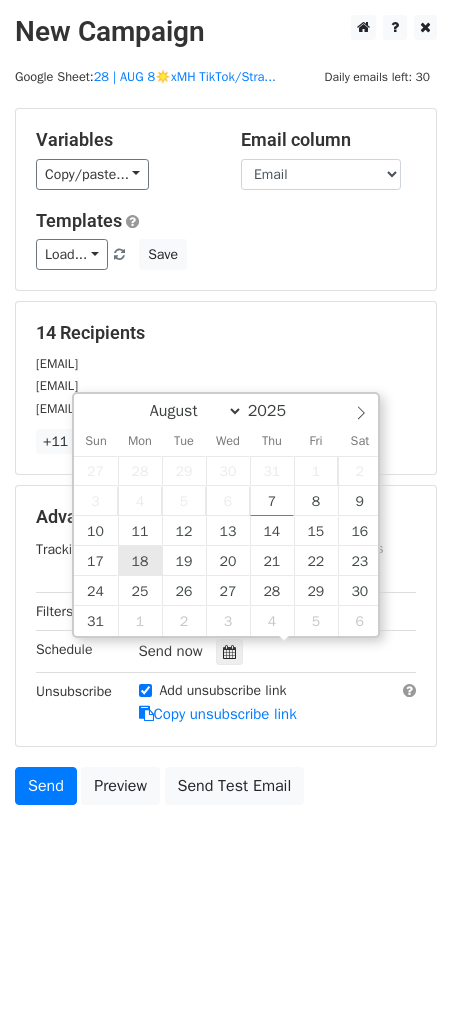 type on "2025-08-18 12:00" 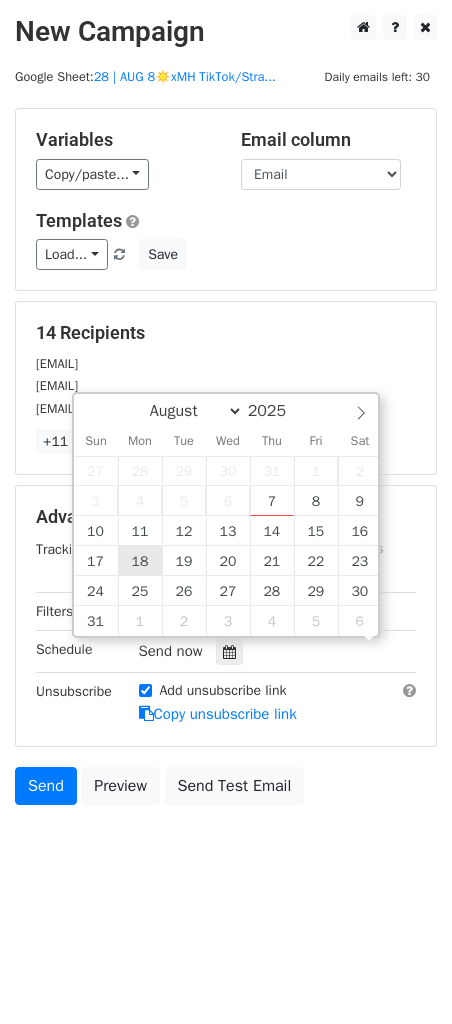 scroll, scrollTop: 1, scrollLeft: 0, axis: vertical 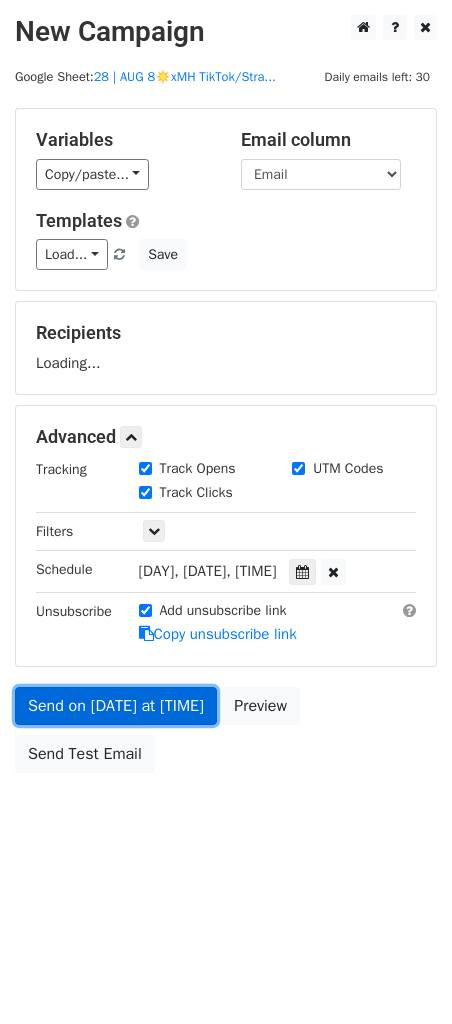 click on "Send on Aug 18 at 12:00pm" at bounding box center [116, 706] 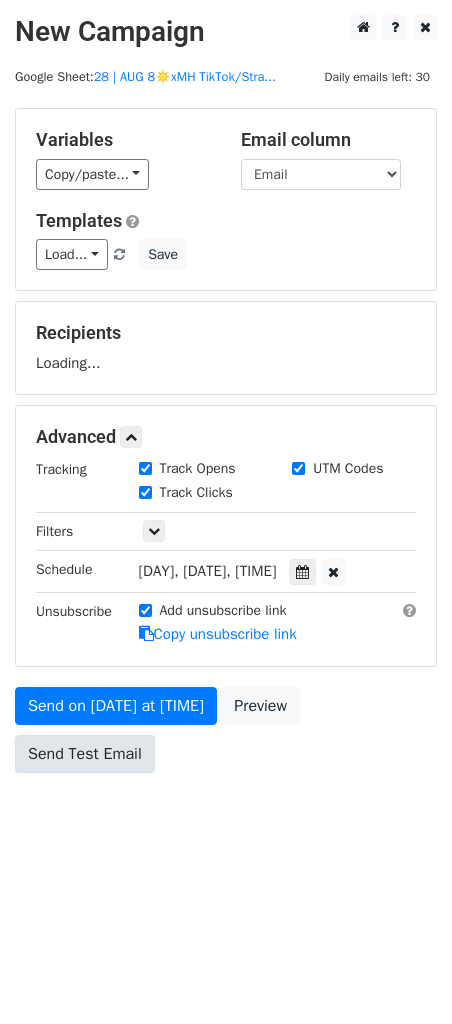 click on "Send Test Email" at bounding box center (85, 754) 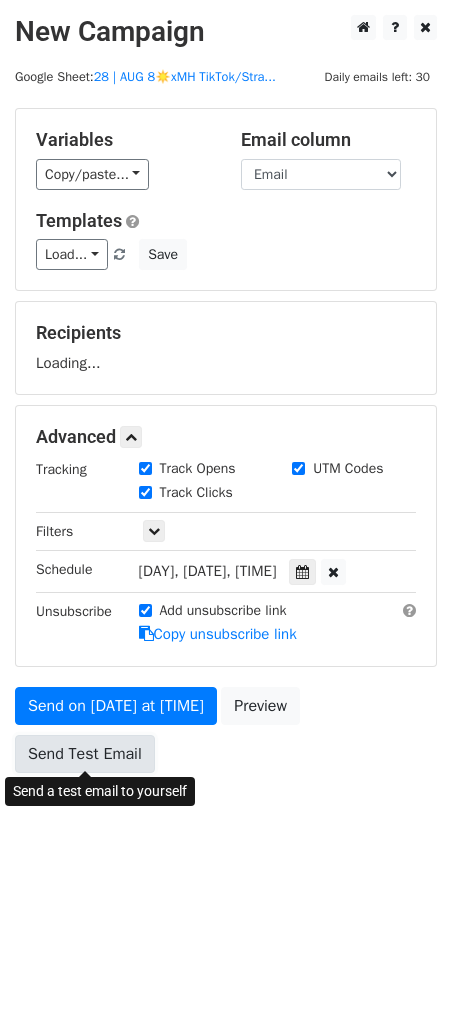 click on "Send Test Email" at bounding box center [85, 754] 